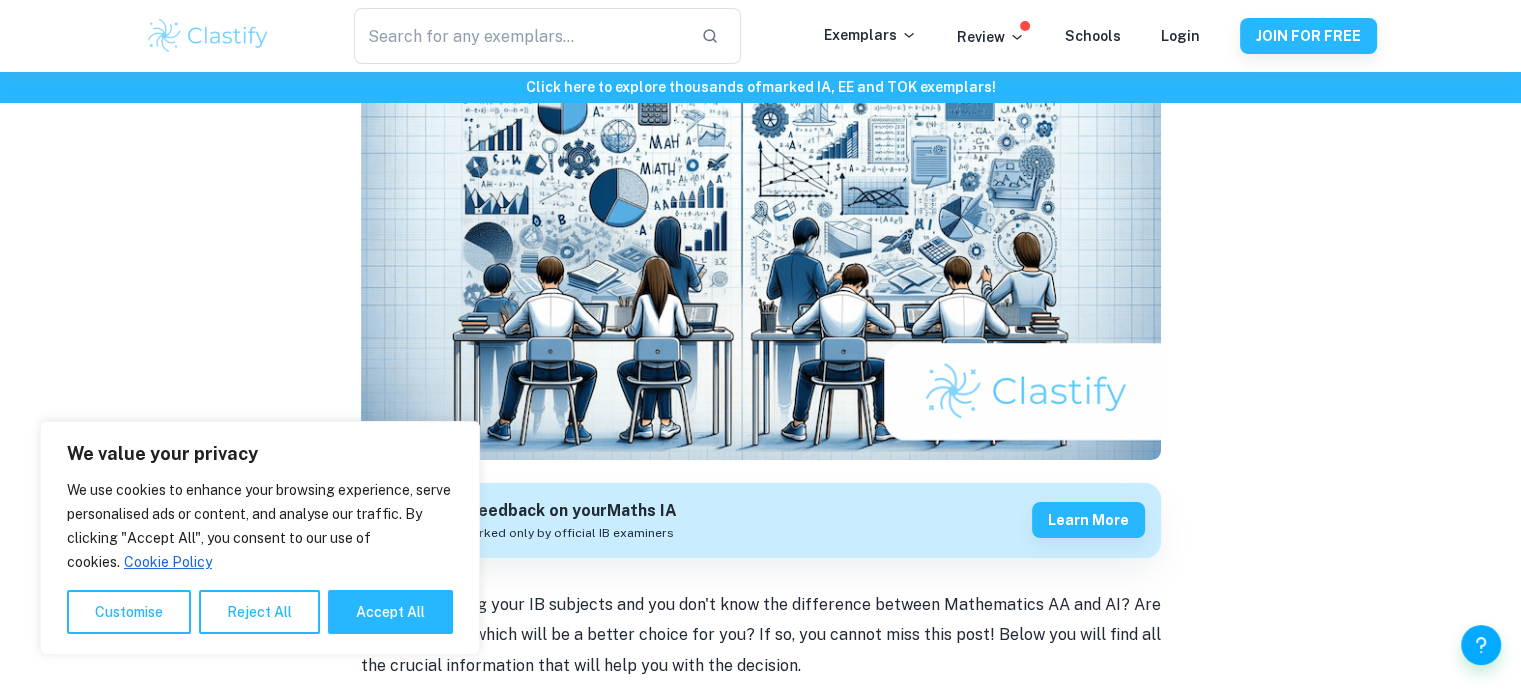 scroll, scrollTop: 226, scrollLeft: 0, axis: vertical 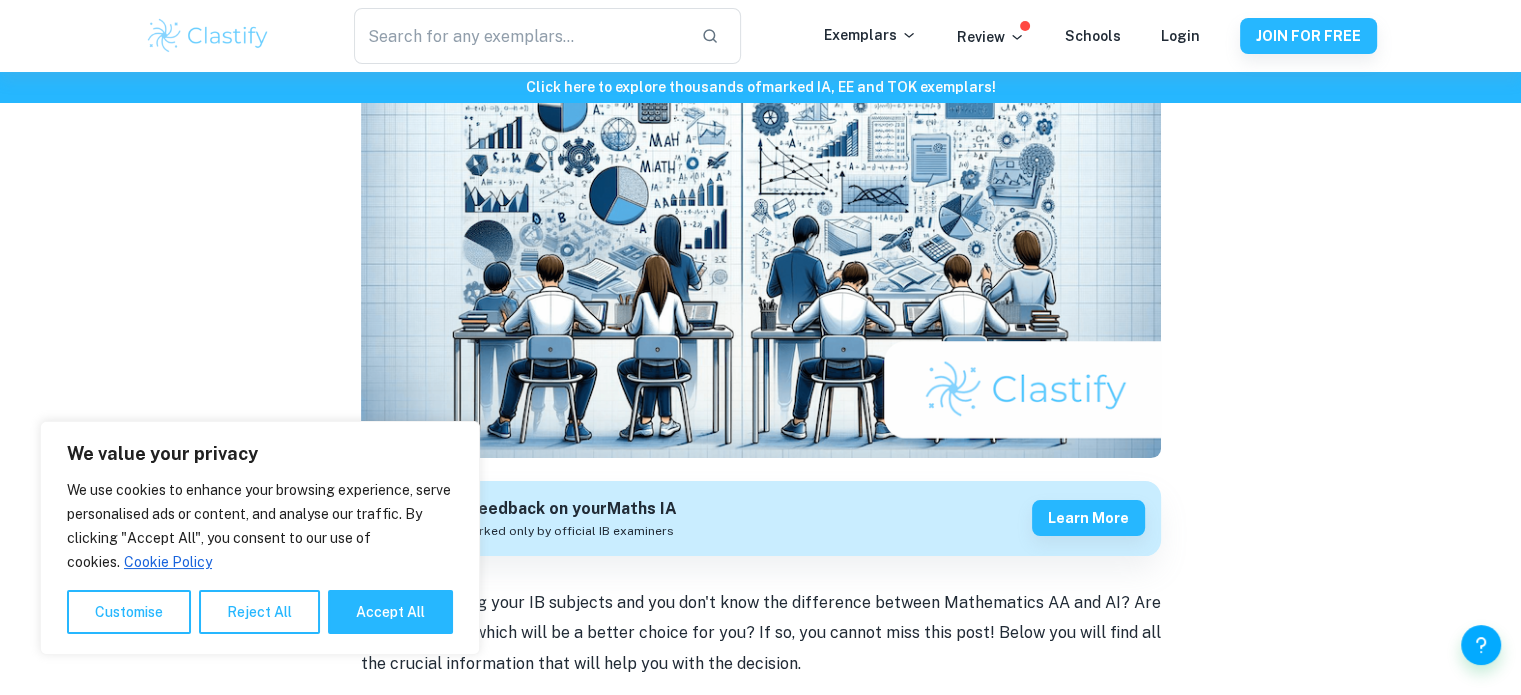 click at bounding box center (761, 258) 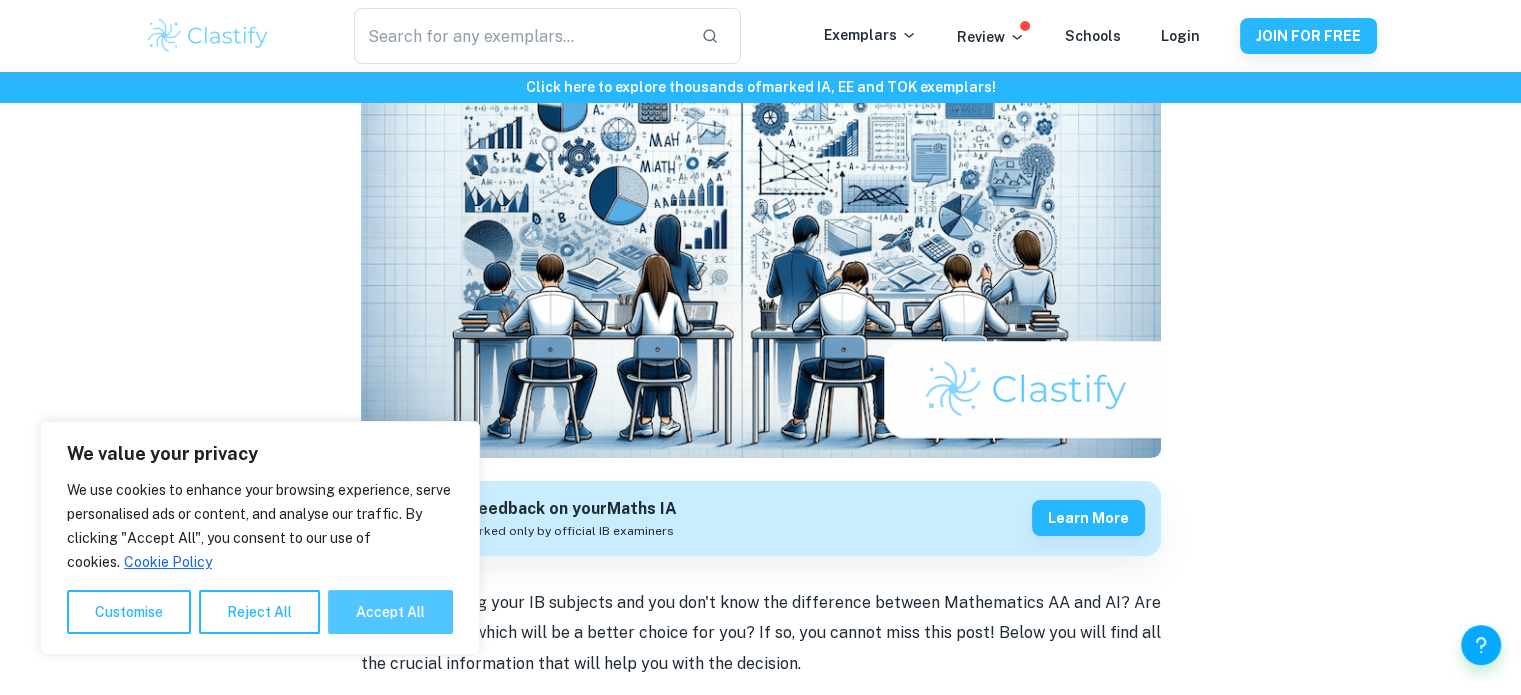 click on "Accept All" at bounding box center (390, 612) 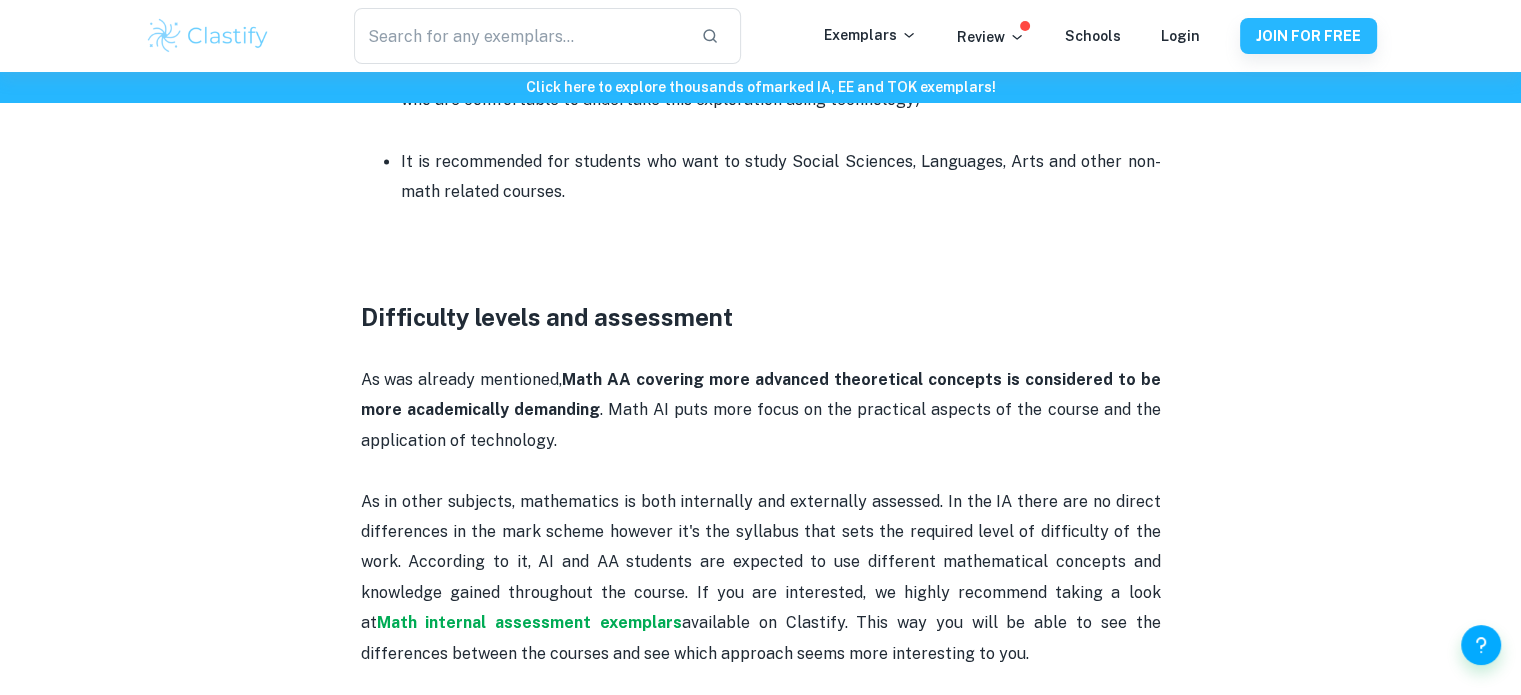 scroll, scrollTop: 3003, scrollLeft: 0, axis: vertical 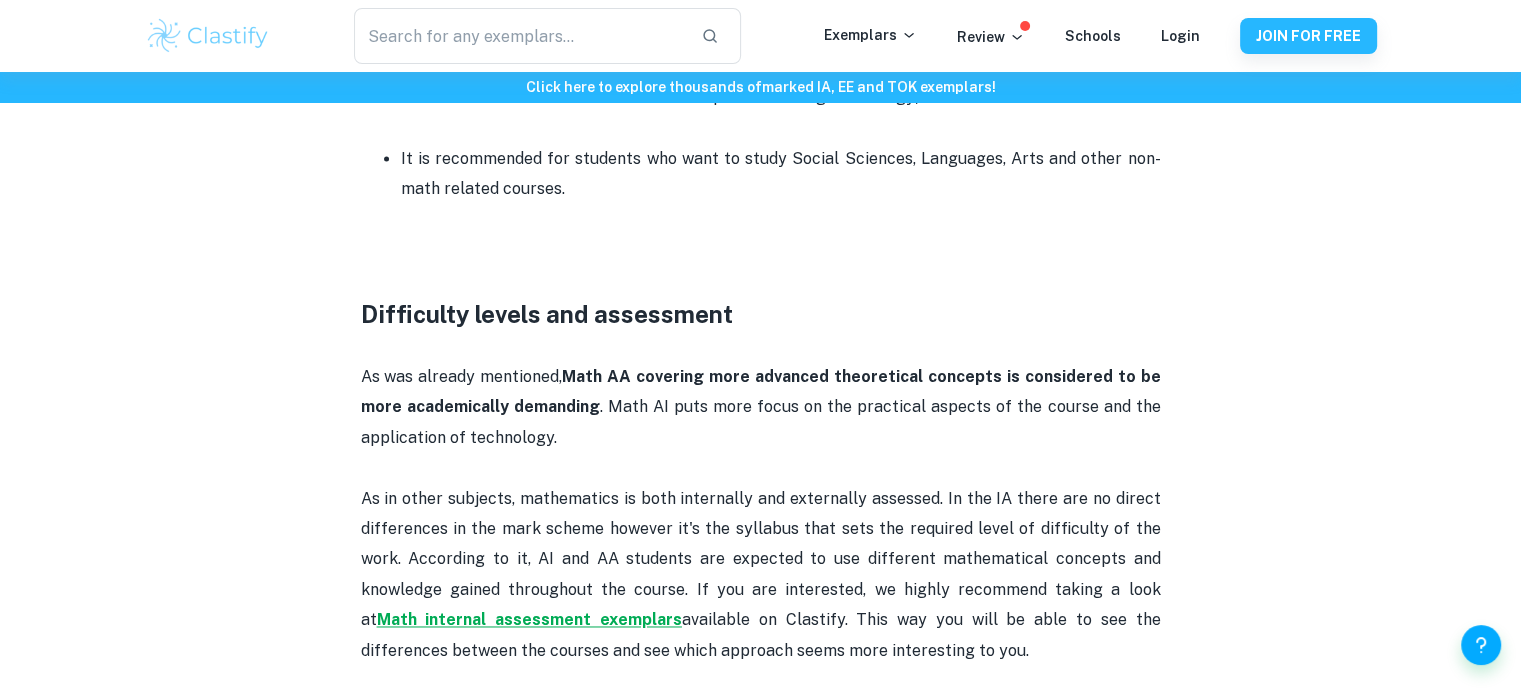 click on "Math internal assessment exemplars" at bounding box center (529, 619) 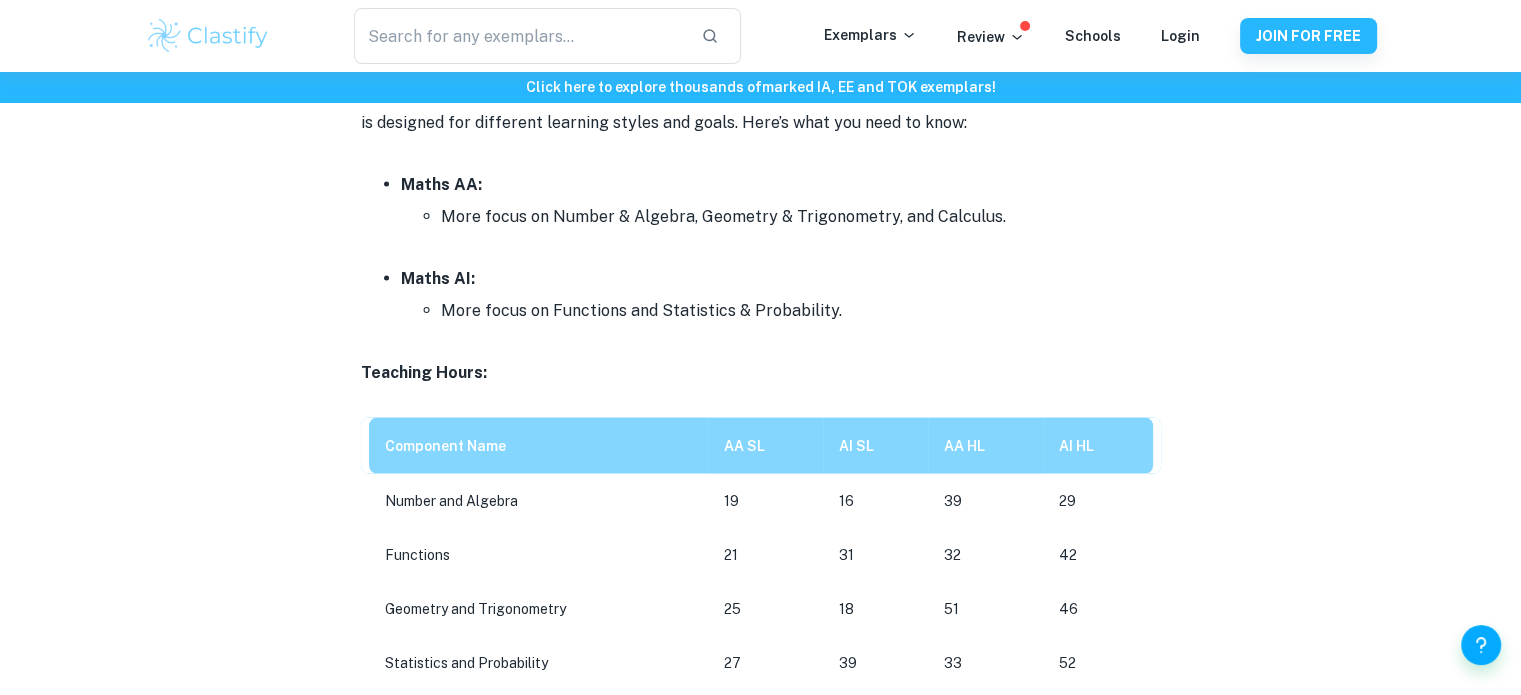 scroll, scrollTop: 3840, scrollLeft: 0, axis: vertical 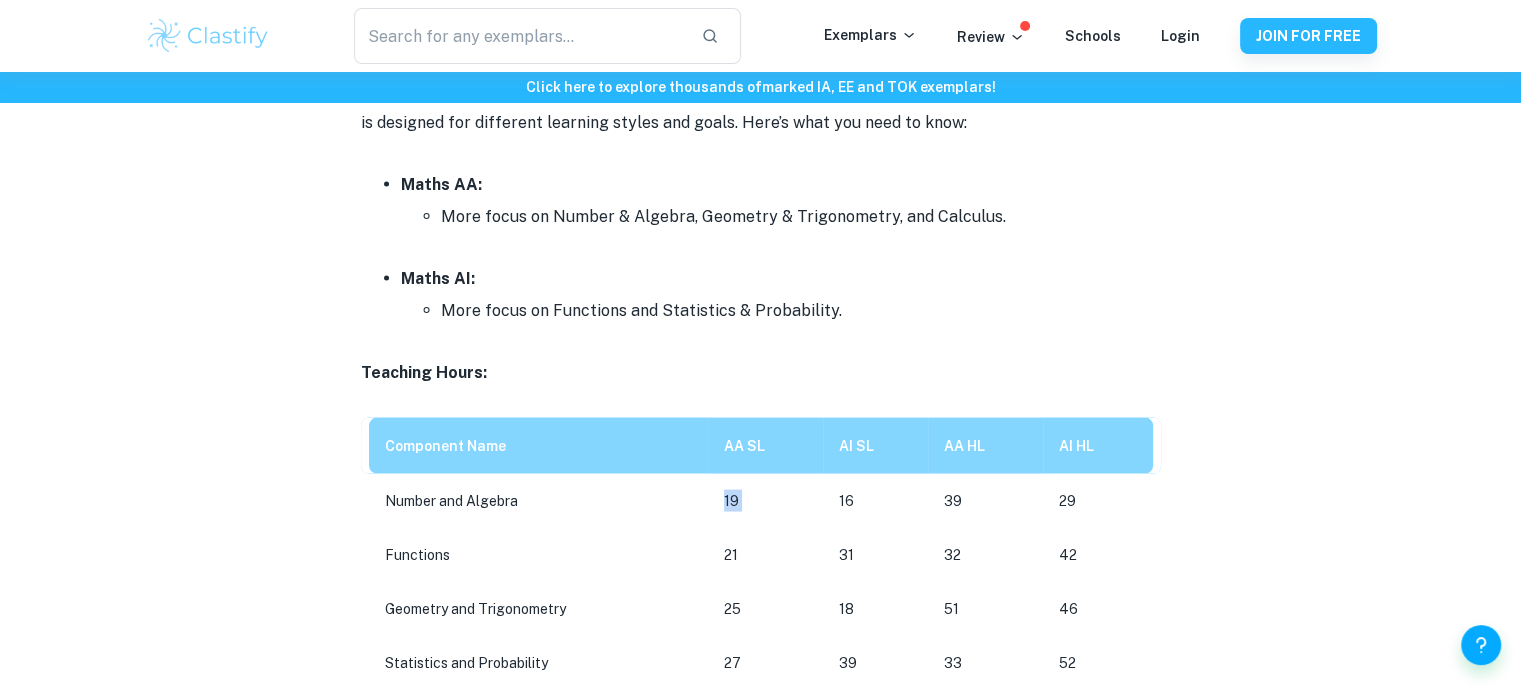 click on "19" at bounding box center [765, 501] 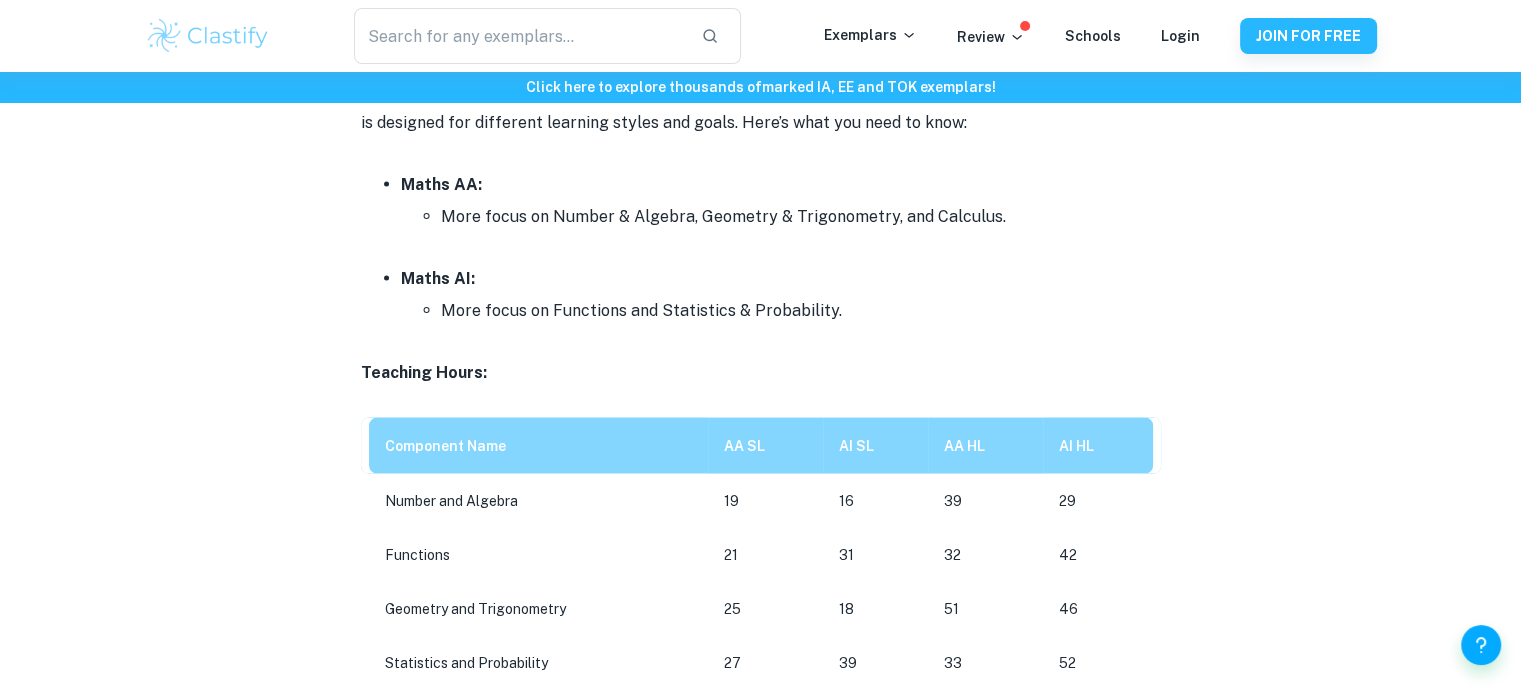 click on "16" at bounding box center [875, 501] 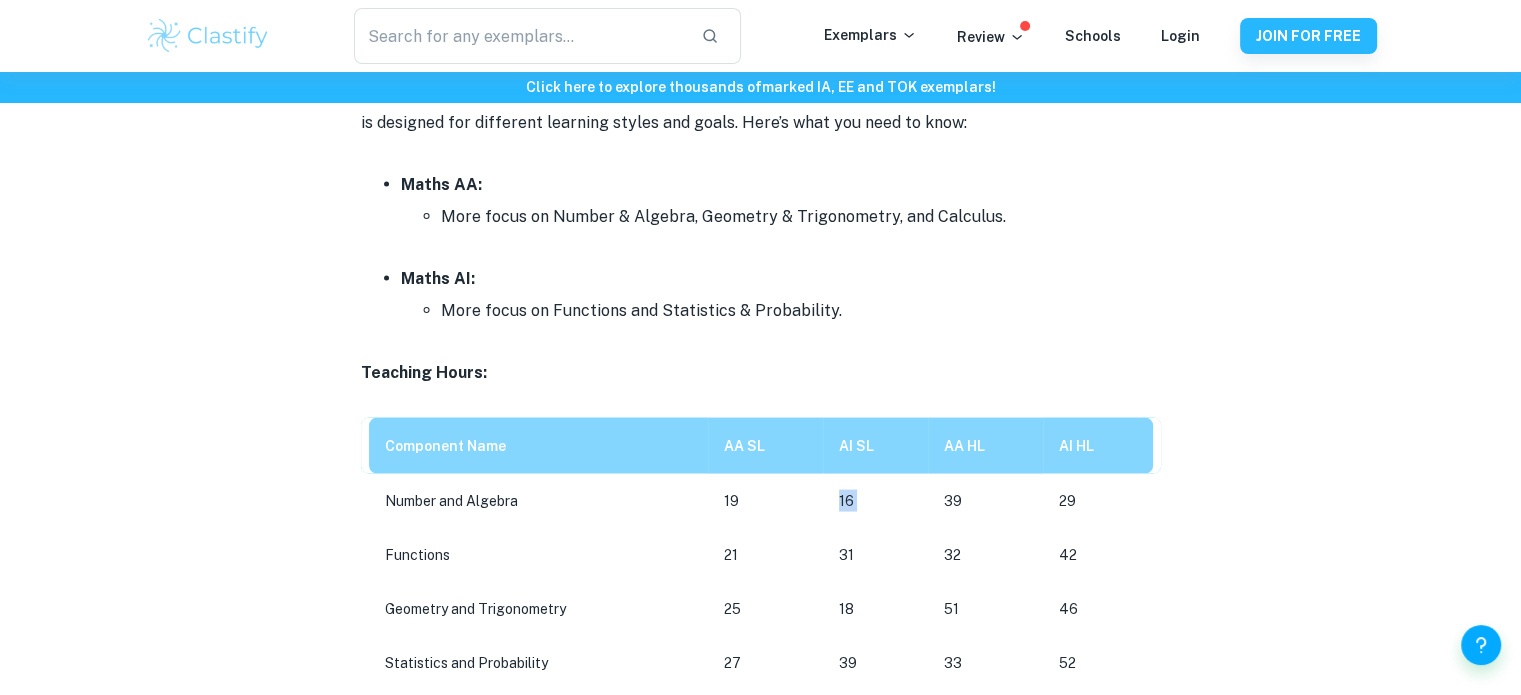 click on "16" at bounding box center (875, 501) 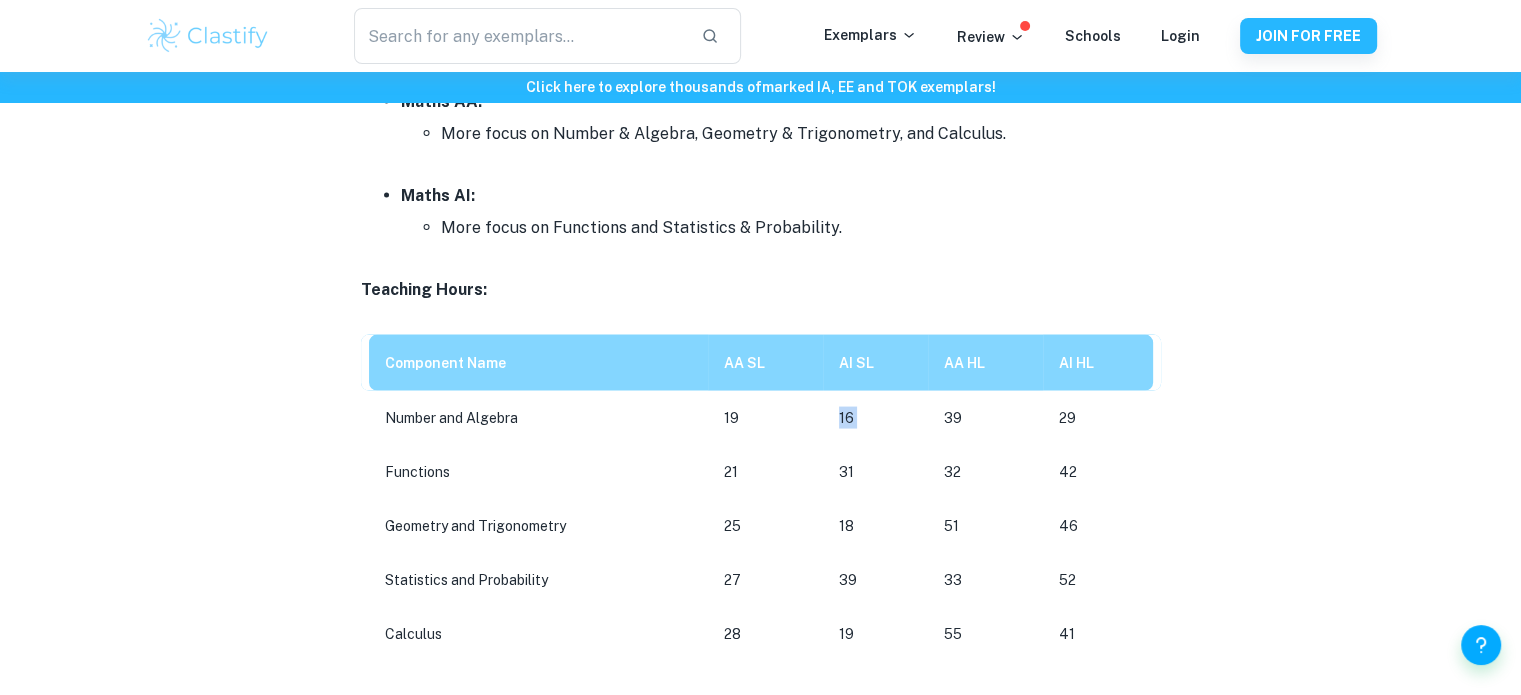 scroll, scrollTop: 4250, scrollLeft: 0, axis: vertical 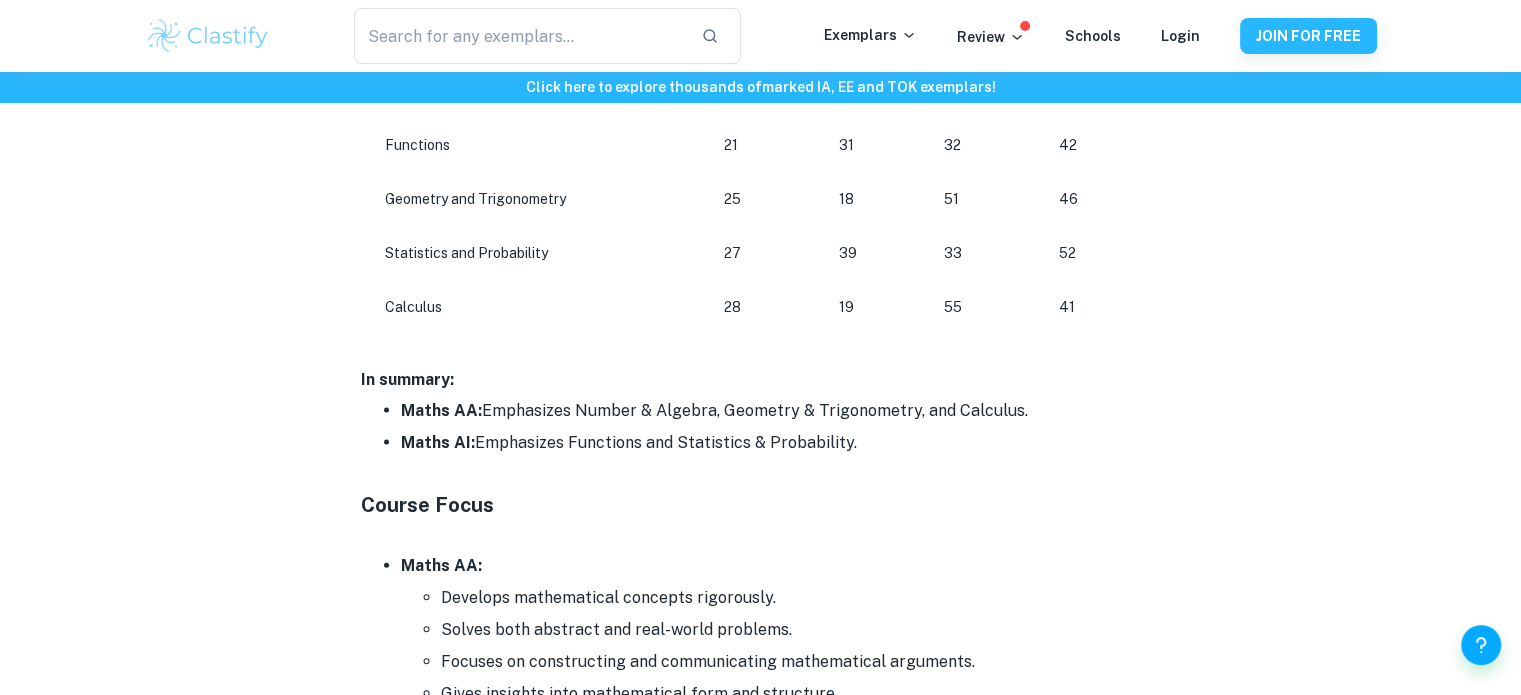 click on "Maths AI:  Emphasizes Functions and Statistics & Probability." at bounding box center [781, 443] 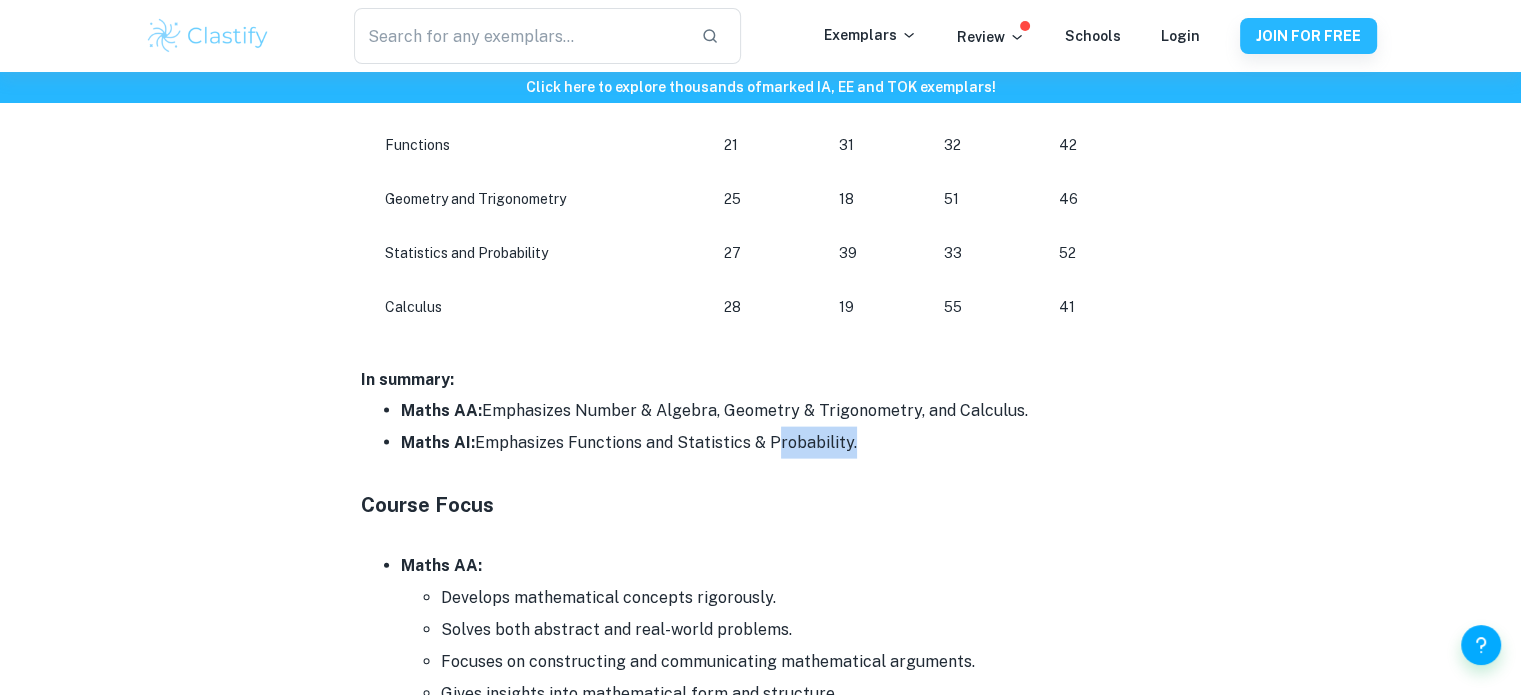 click on "Maths AI:  Emphasizes Functions and Statistics & Probability." at bounding box center (781, 443) 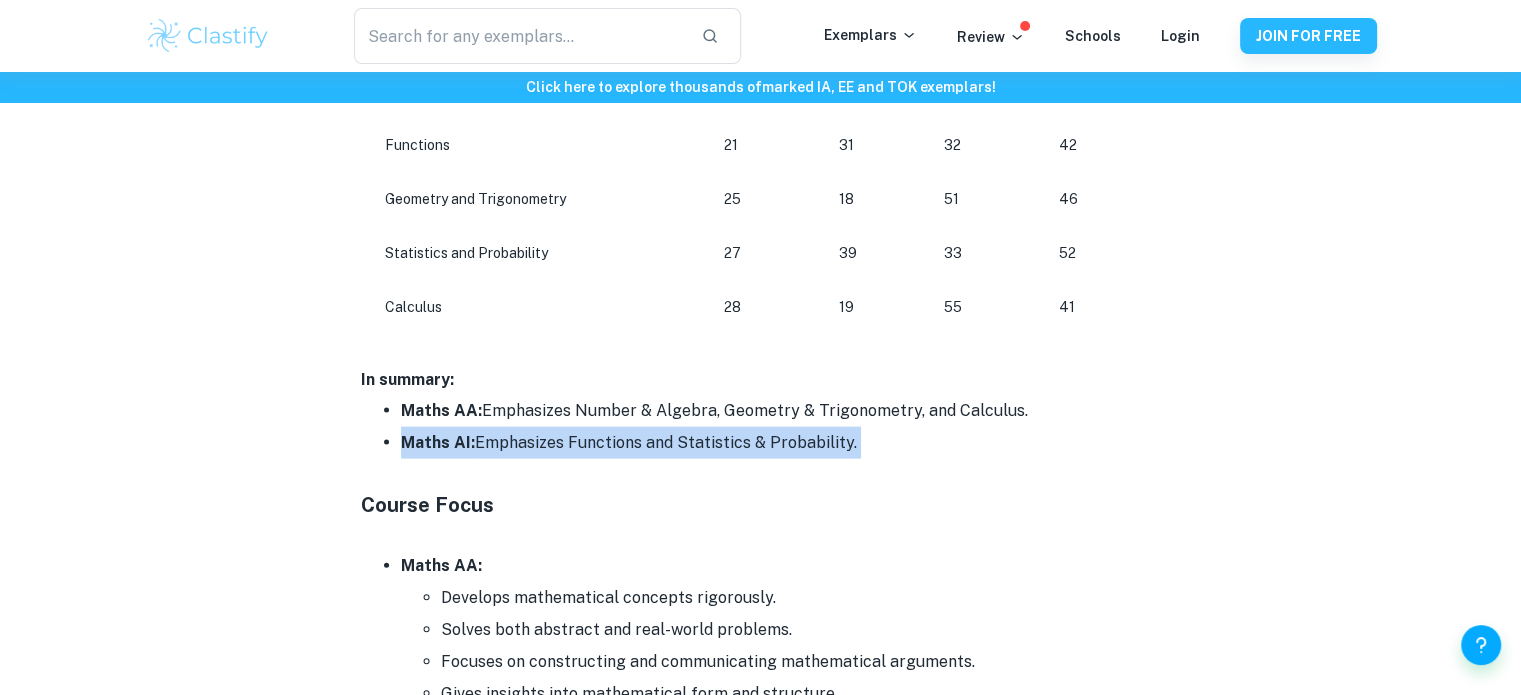 click on "Maths AI:  Emphasizes Functions and Statistics & Probability." at bounding box center (781, 443) 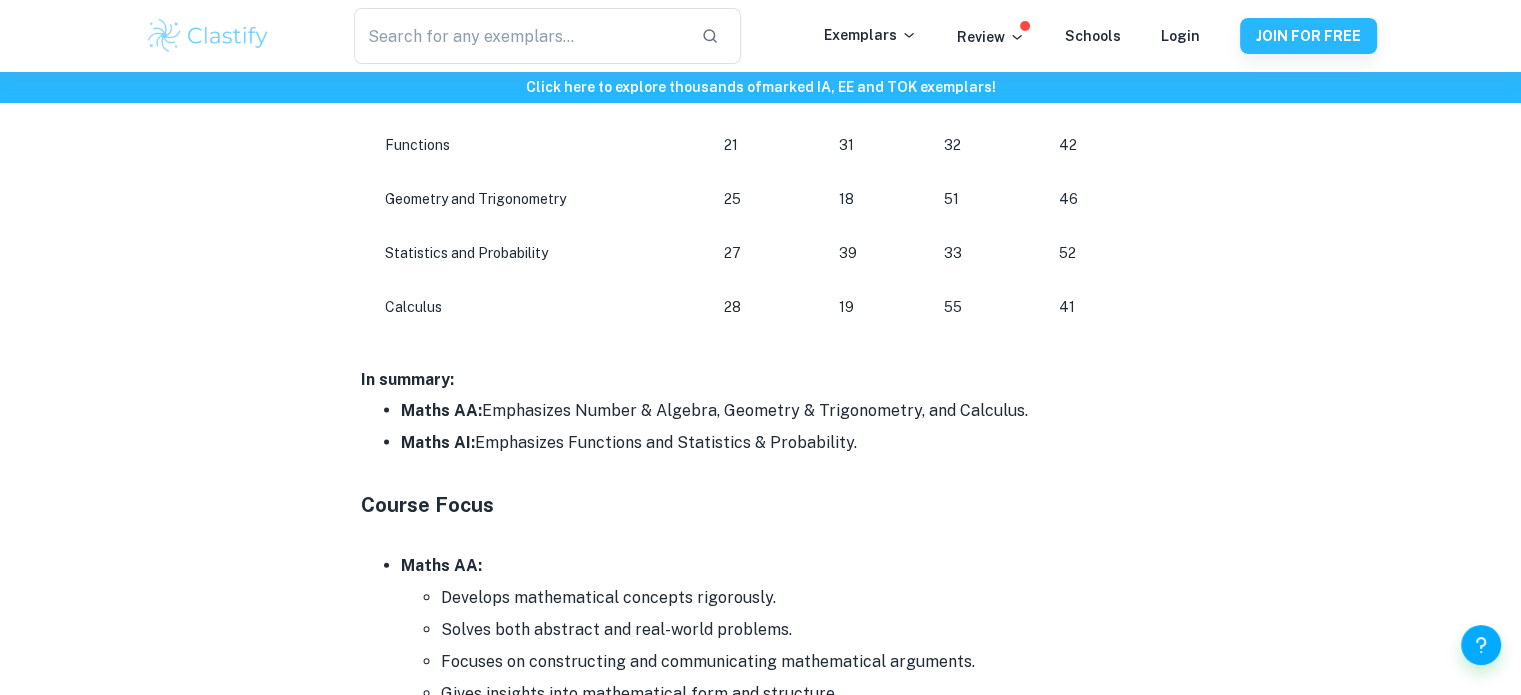 click on "Maths AA:  Emphasizes Number & Algebra, Geometry & Trigonometry, and Calculus." at bounding box center (781, 411) 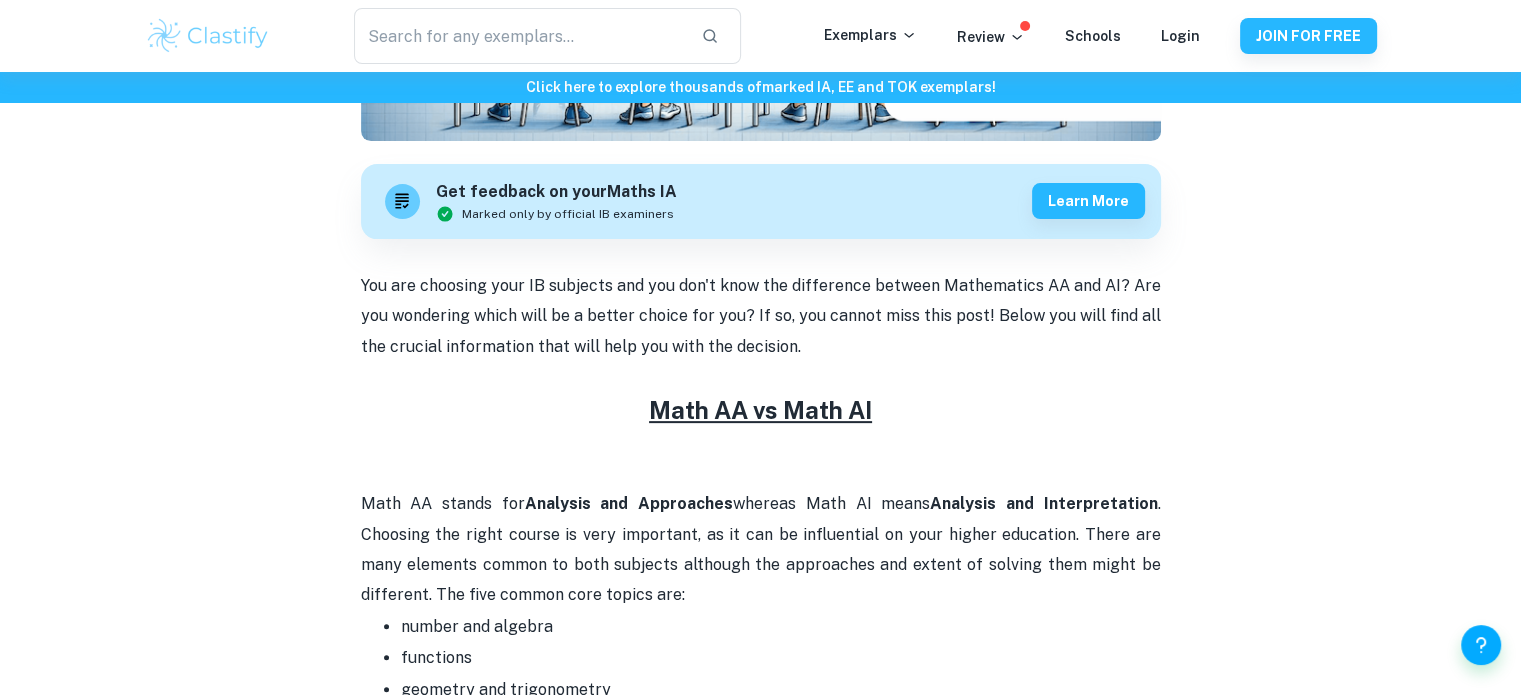 scroll, scrollTop: 548, scrollLeft: 0, axis: vertical 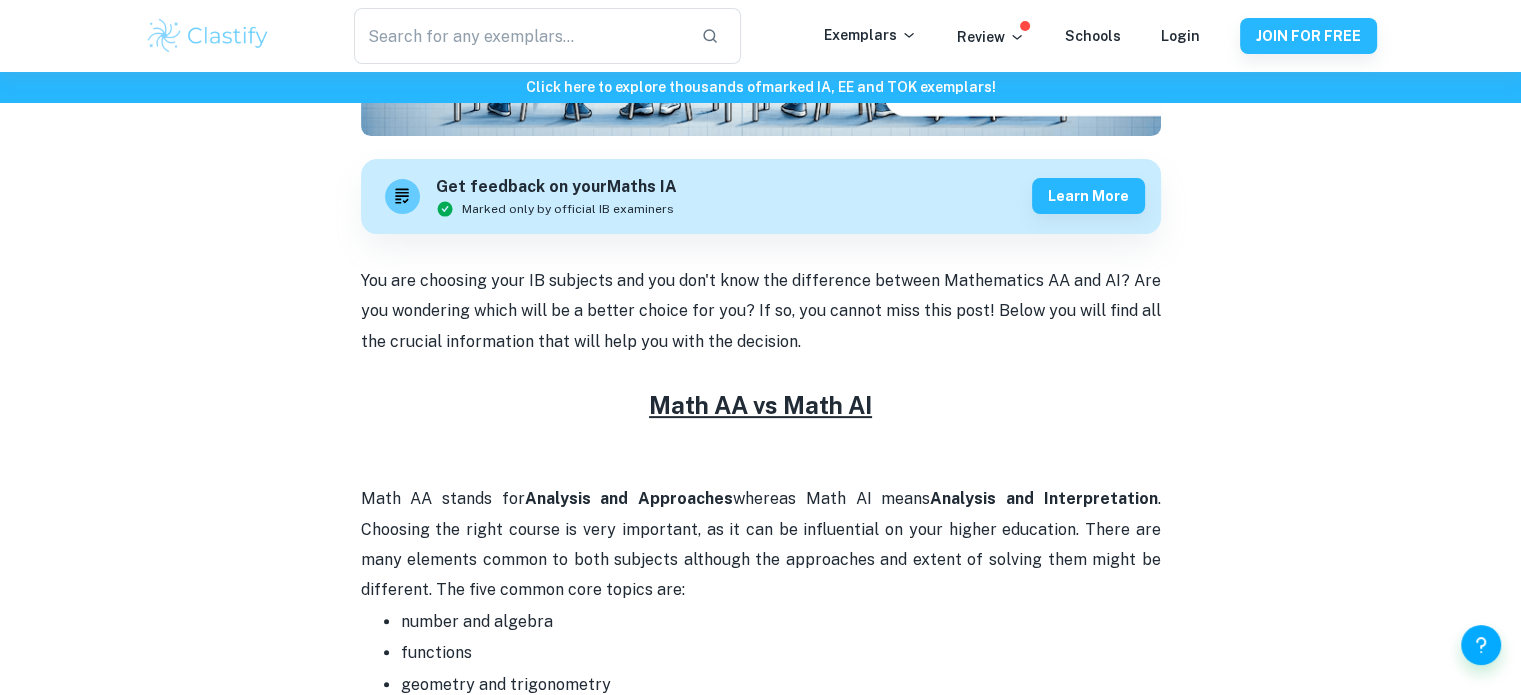 click at bounding box center [761, -64] 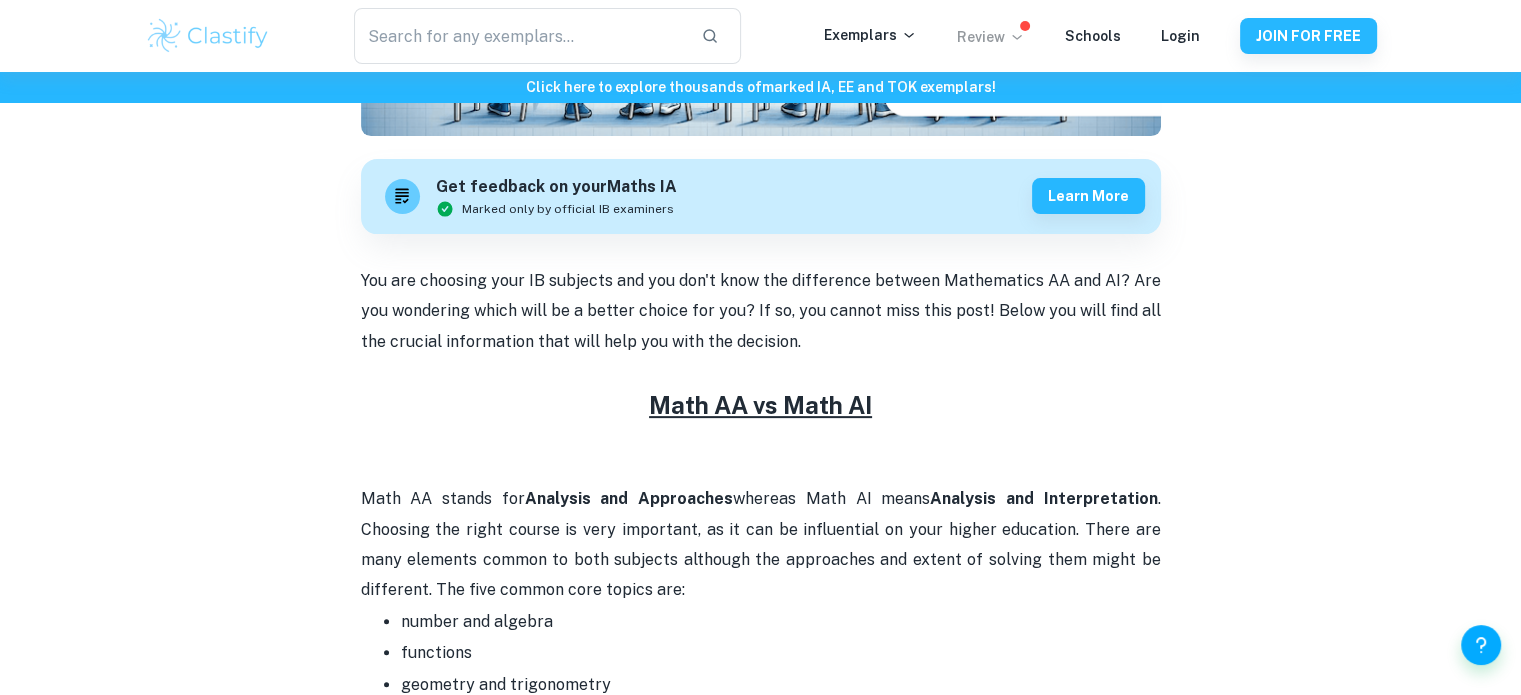 click on "Review" at bounding box center [991, 37] 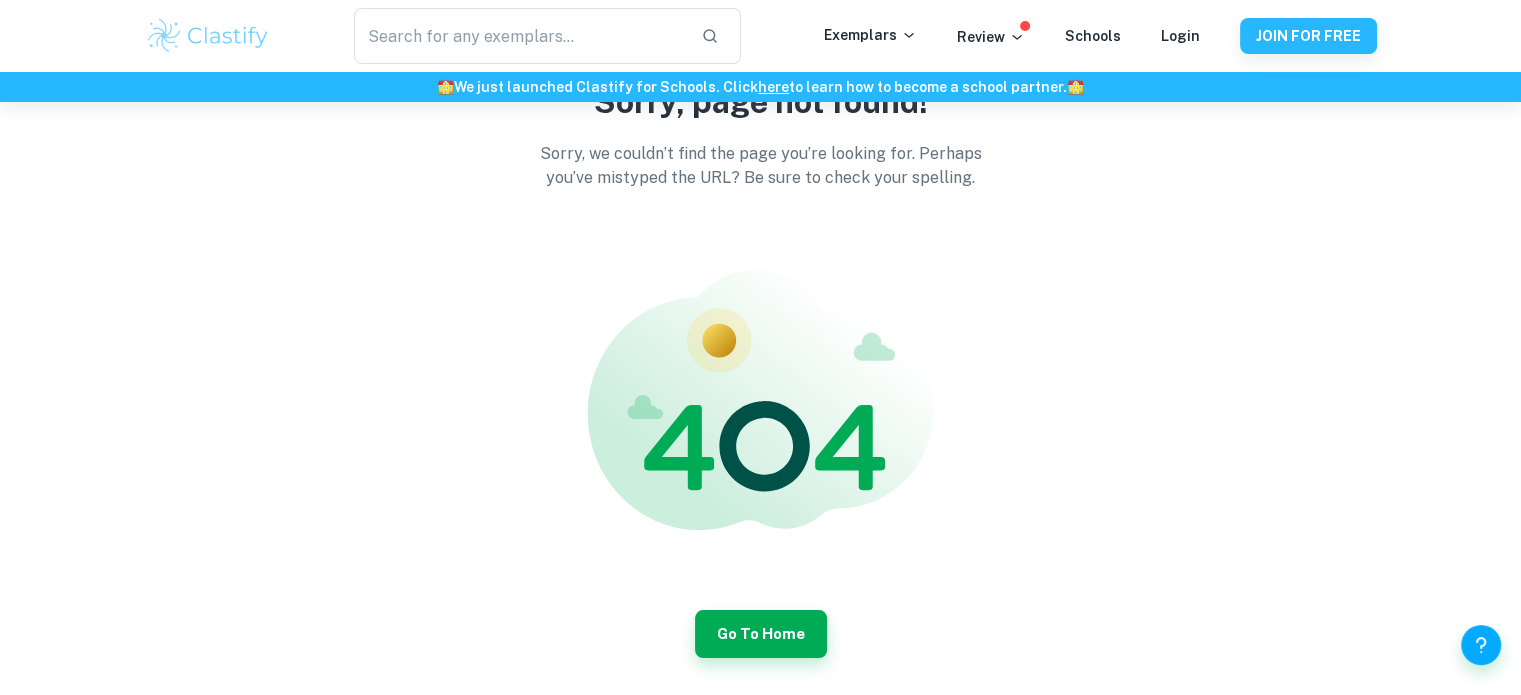 scroll, scrollTop: 147, scrollLeft: 0, axis: vertical 